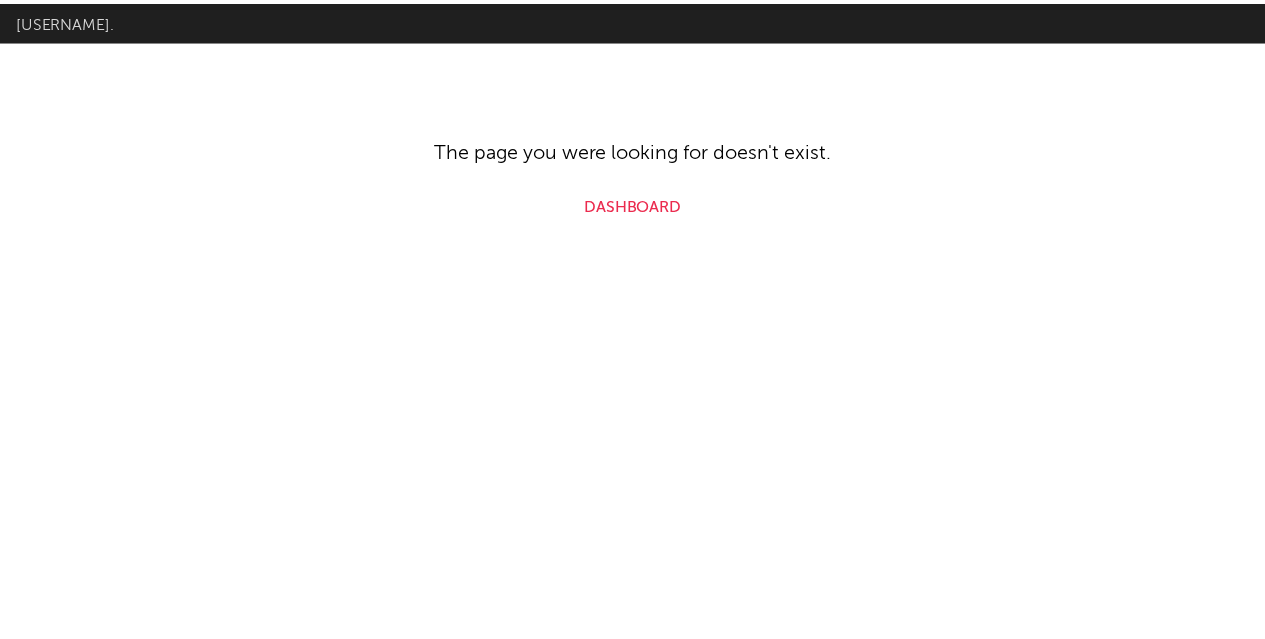 scroll, scrollTop: 0, scrollLeft: 0, axis: both 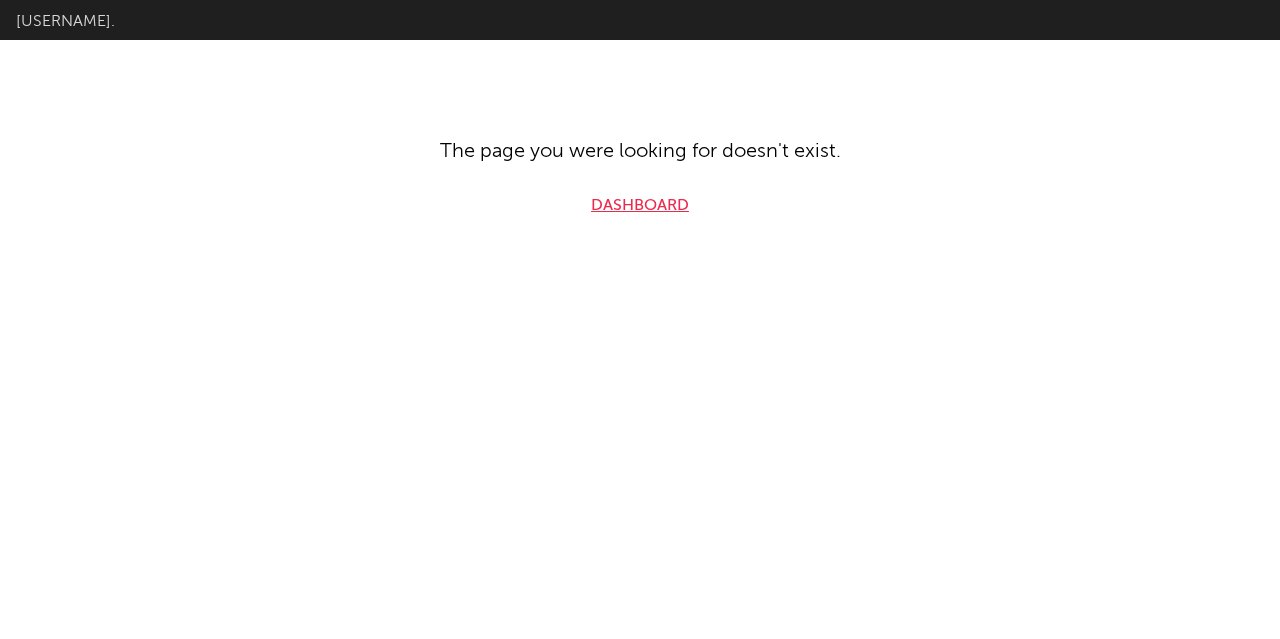 click on "Dashboard" at bounding box center (640, 206) 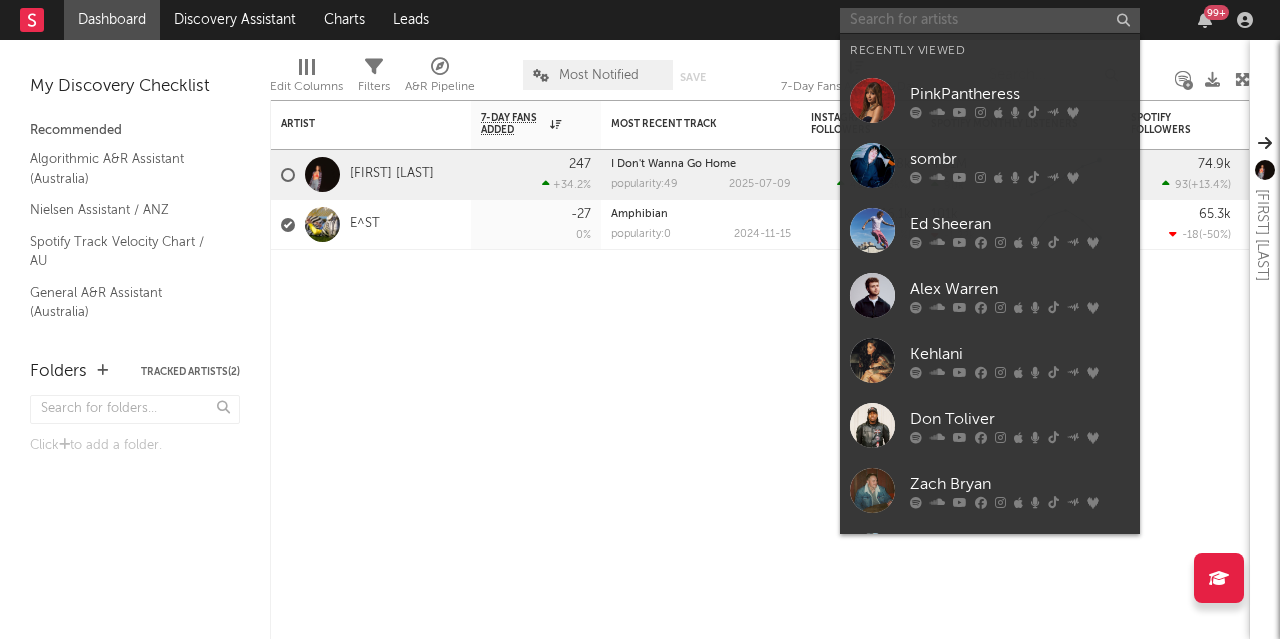 click at bounding box center (990, 20) 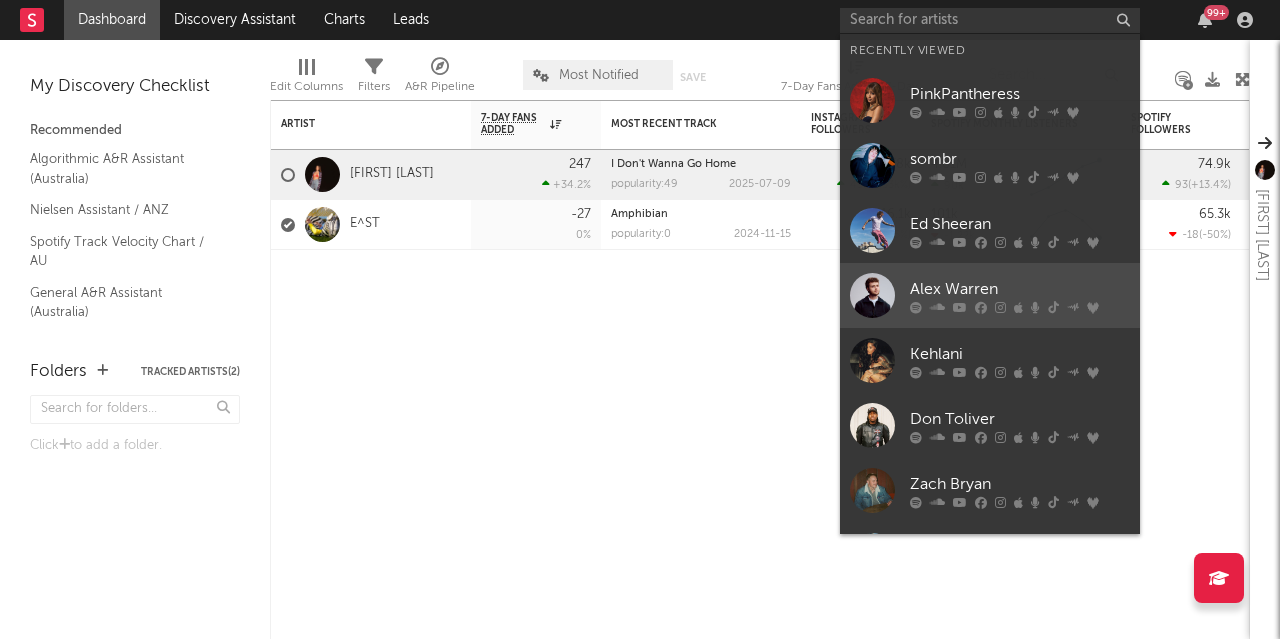click on "Alex Warren" at bounding box center (1020, 289) 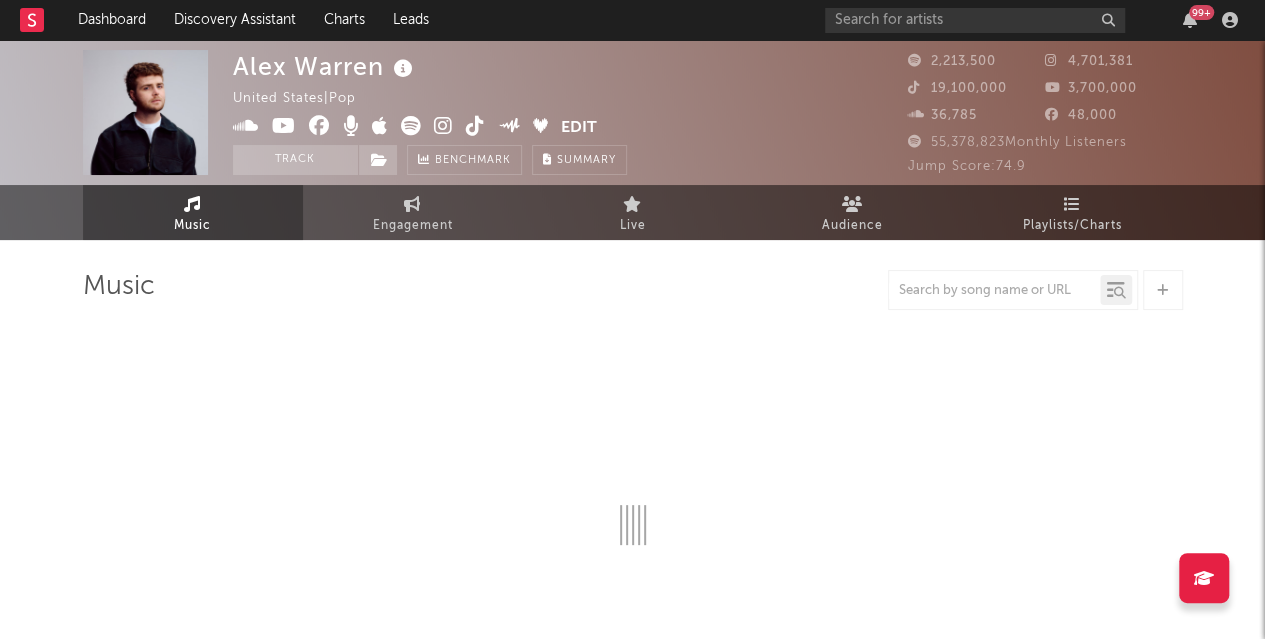 select on "6m" 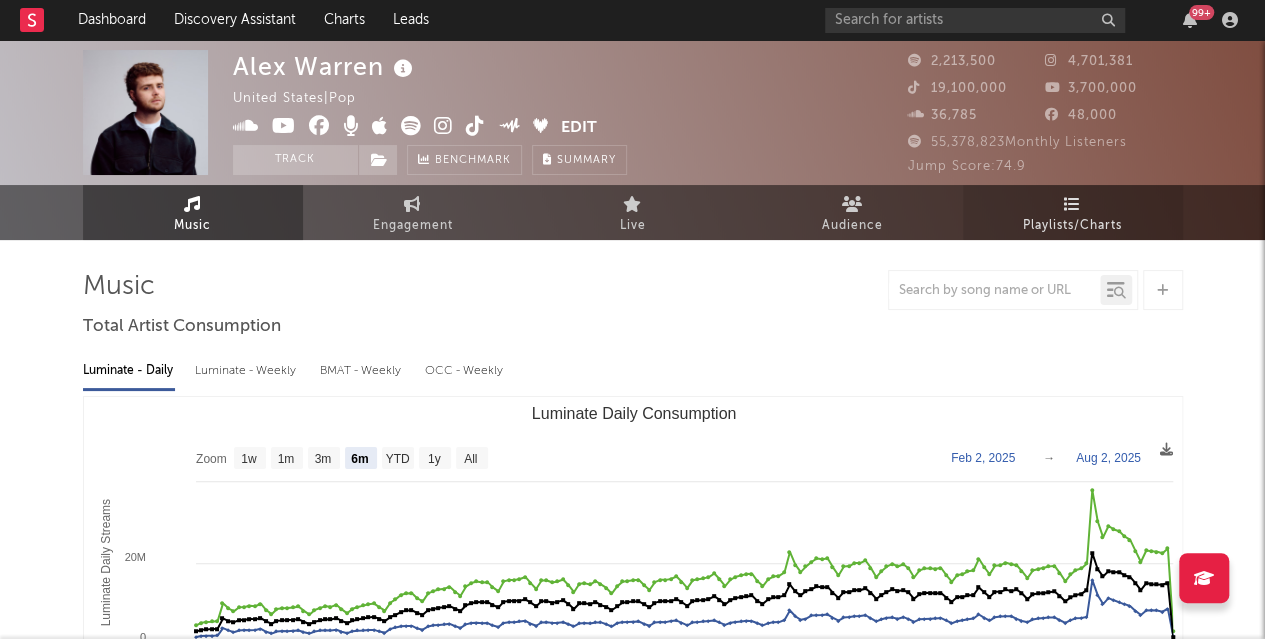 click on "Playlists/Charts" at bounding box center [1072, 226] 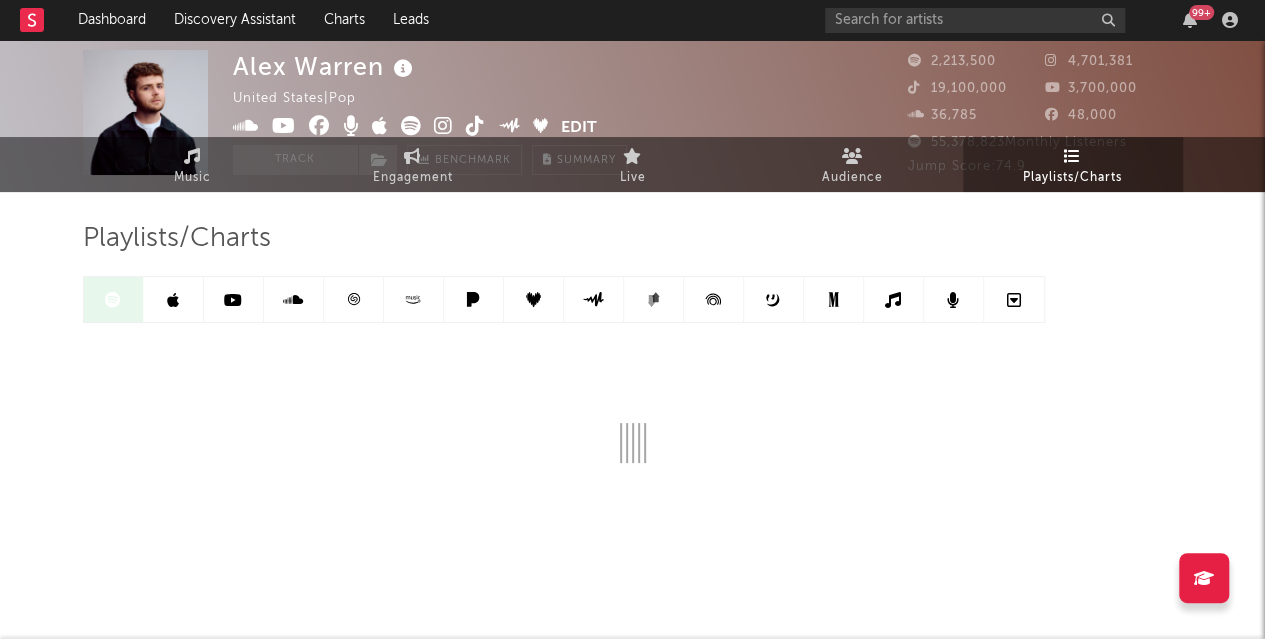 scroll, scrollTop: 0, scrollLeft: 0, axis: both 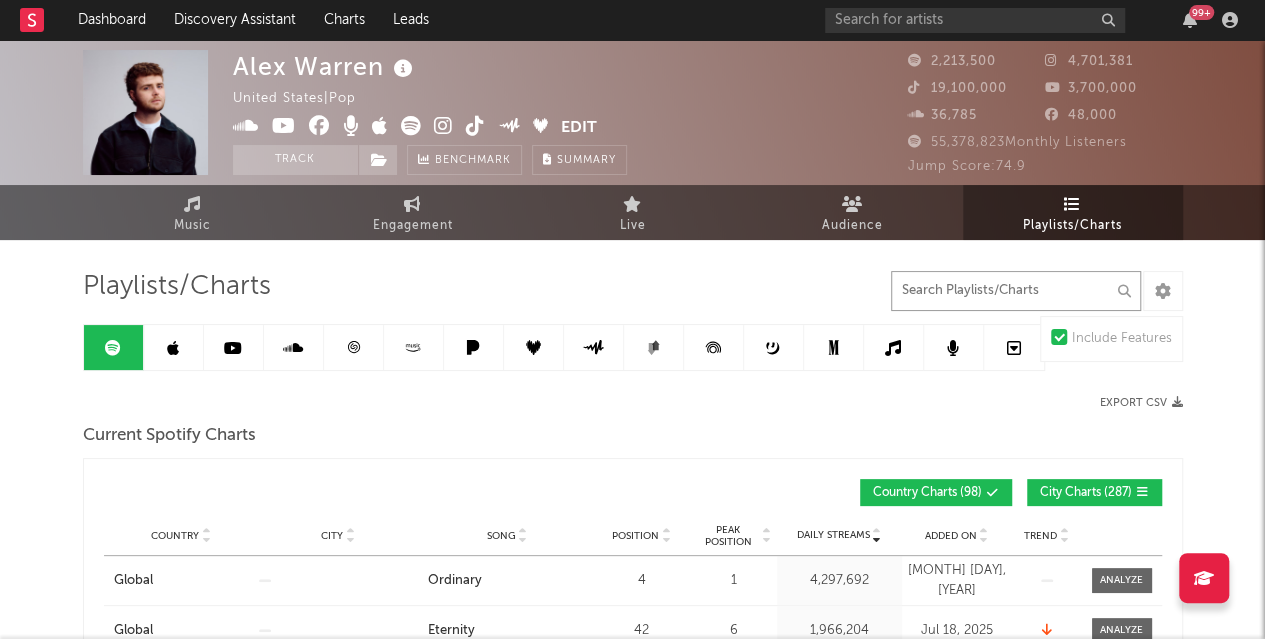 click at bounding box center [1016, 291] 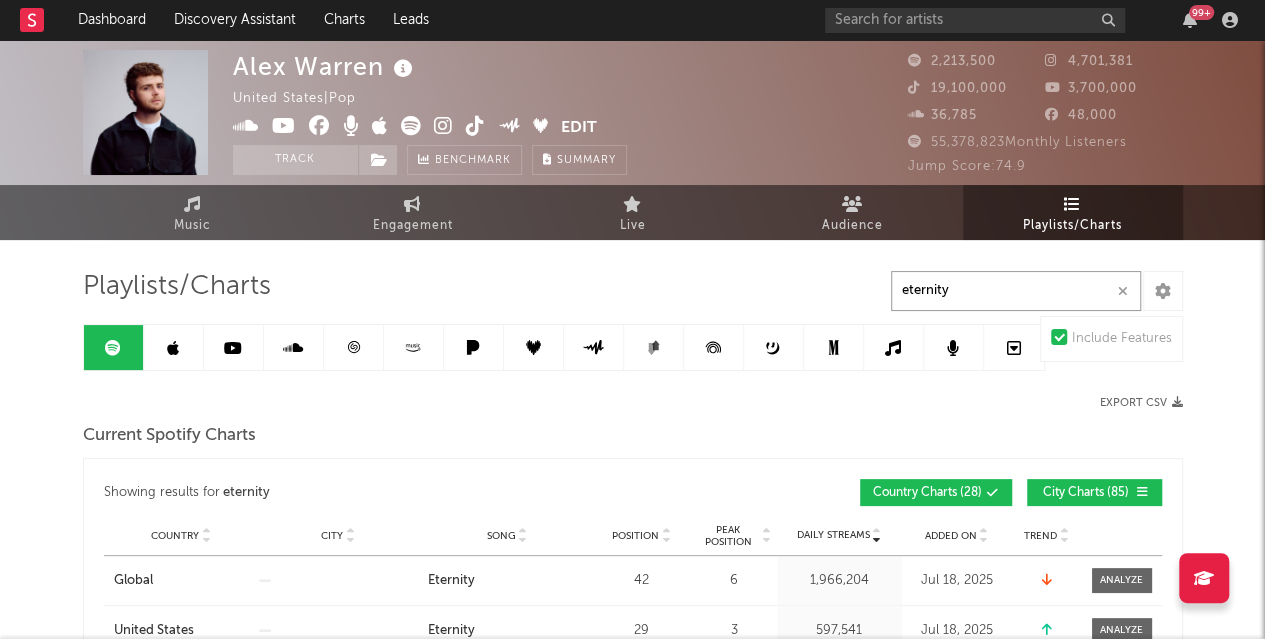 type on "eternity" 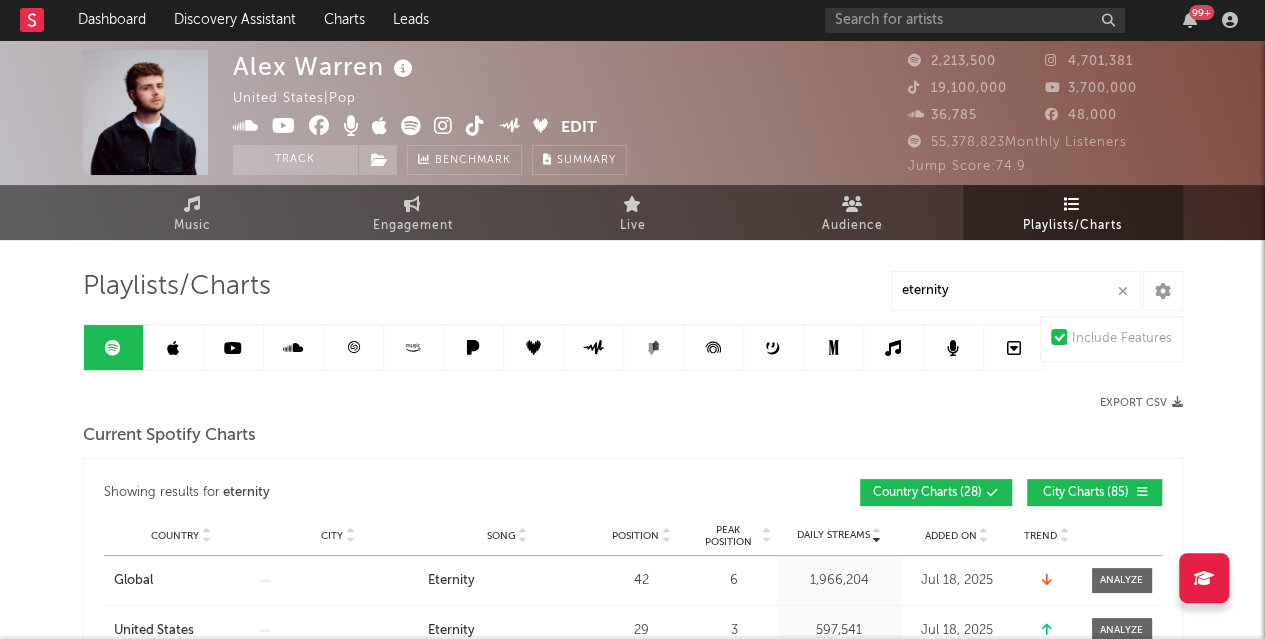 click on "City Charts   ( 85 )" at bounding box center [1086, 493] 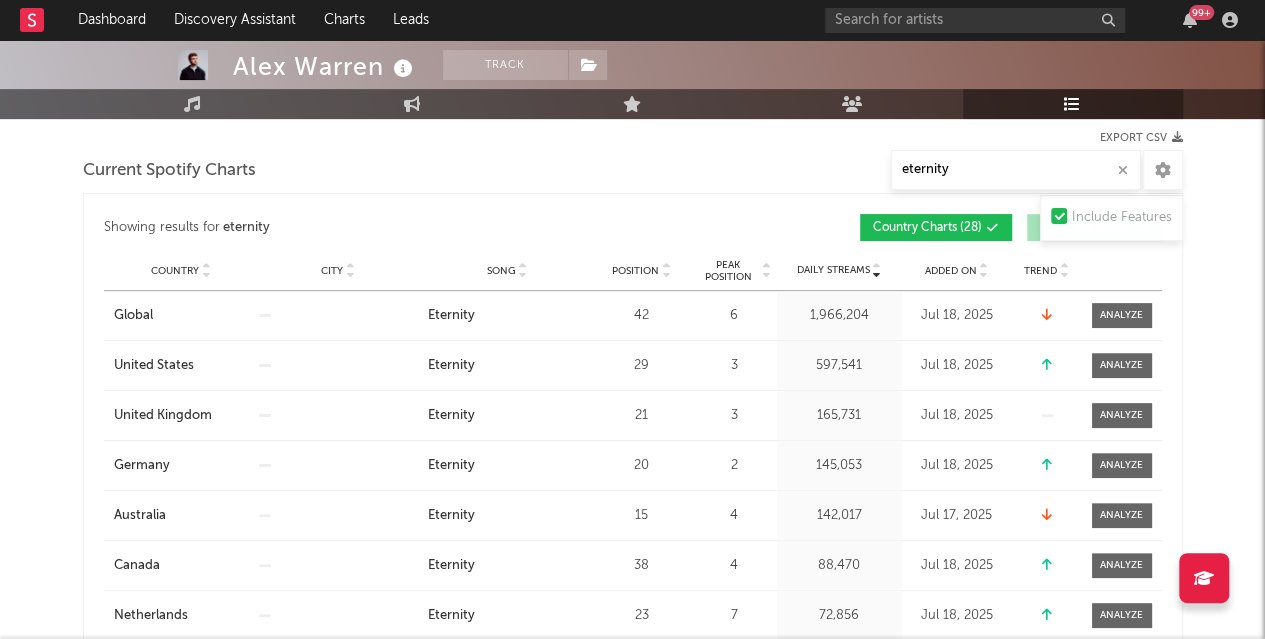 scroll, scrollTop: 263, scrollLeft: 0, axis: vertical 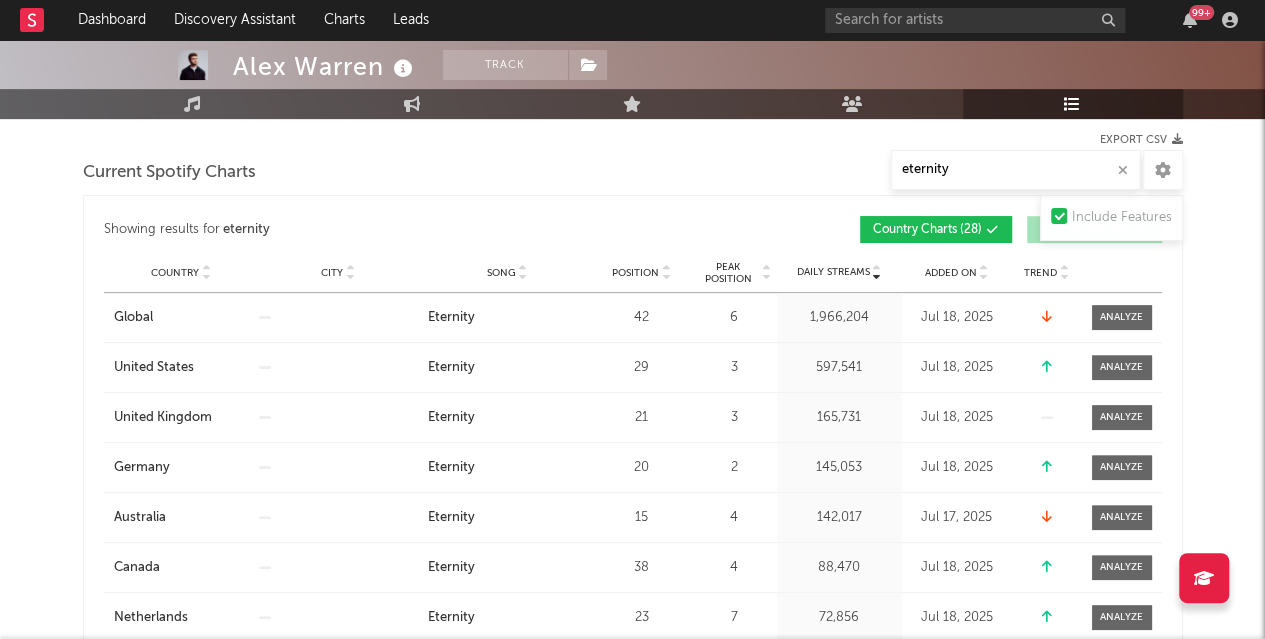 click on "Country City Song Position Peak Position Estimated Daily Streams Playlist Followers Daily Streams Added On Exited On Trend" at bounding box center (633, 273) 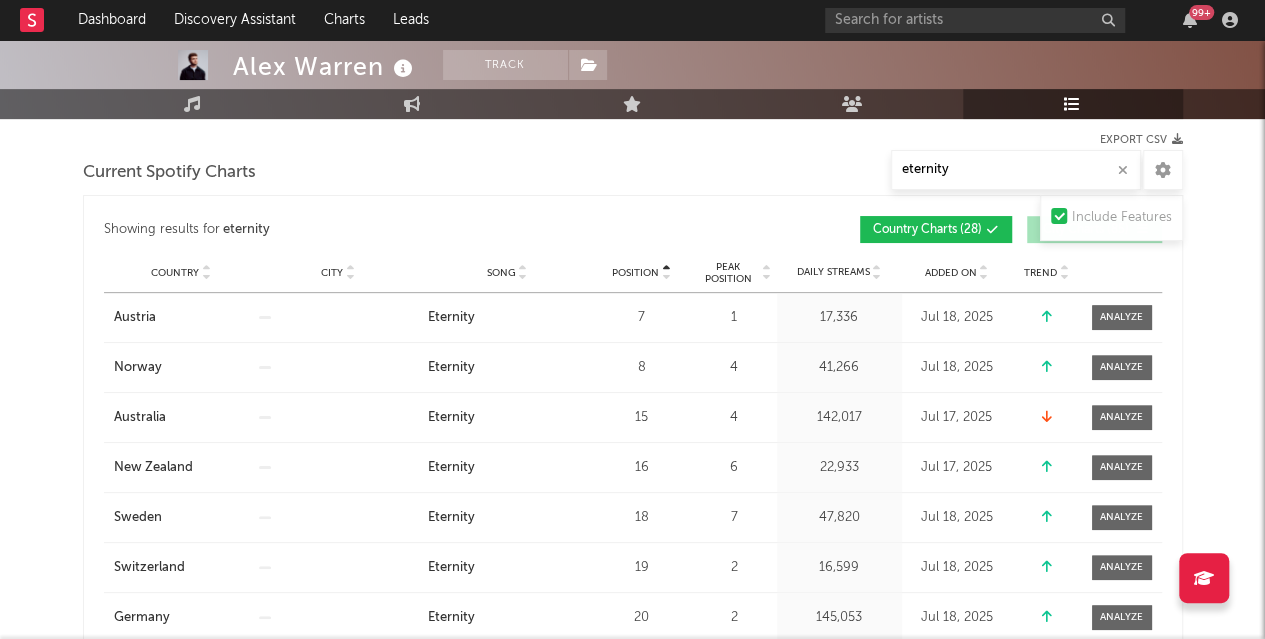 click on "Showing results for eternity Position Country City Song Position Peak Position Added On Trend Position Daily Streams Country Charts   ( 28 ) City Charts   ( 85 )" at bounding box center (633, 229) 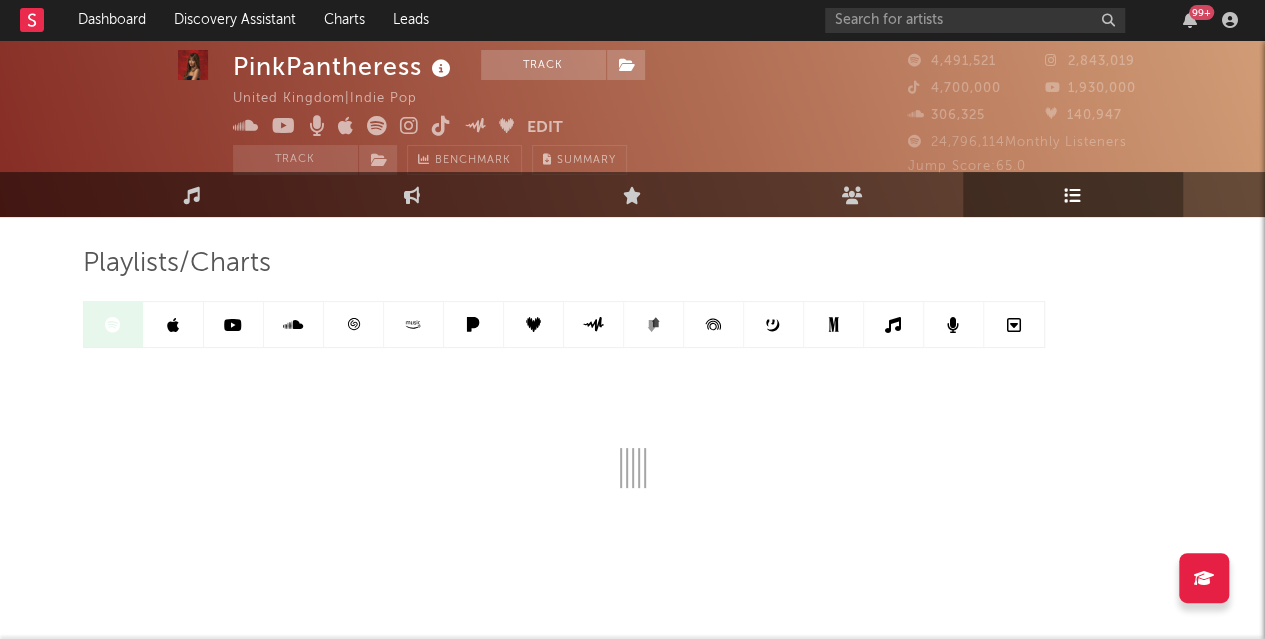 scroll, scrollTop: 25, scrollLeft: 0, axis: vertical 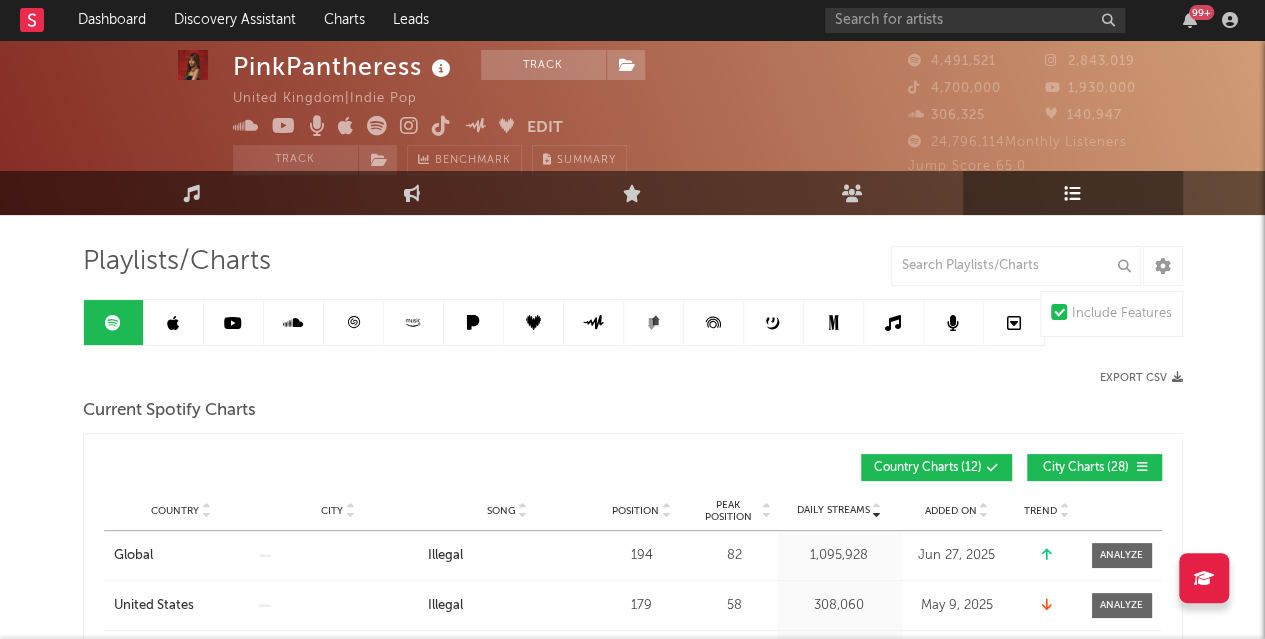 click on "City Charts   ( 28 )" at bounding box center [1094, 467] 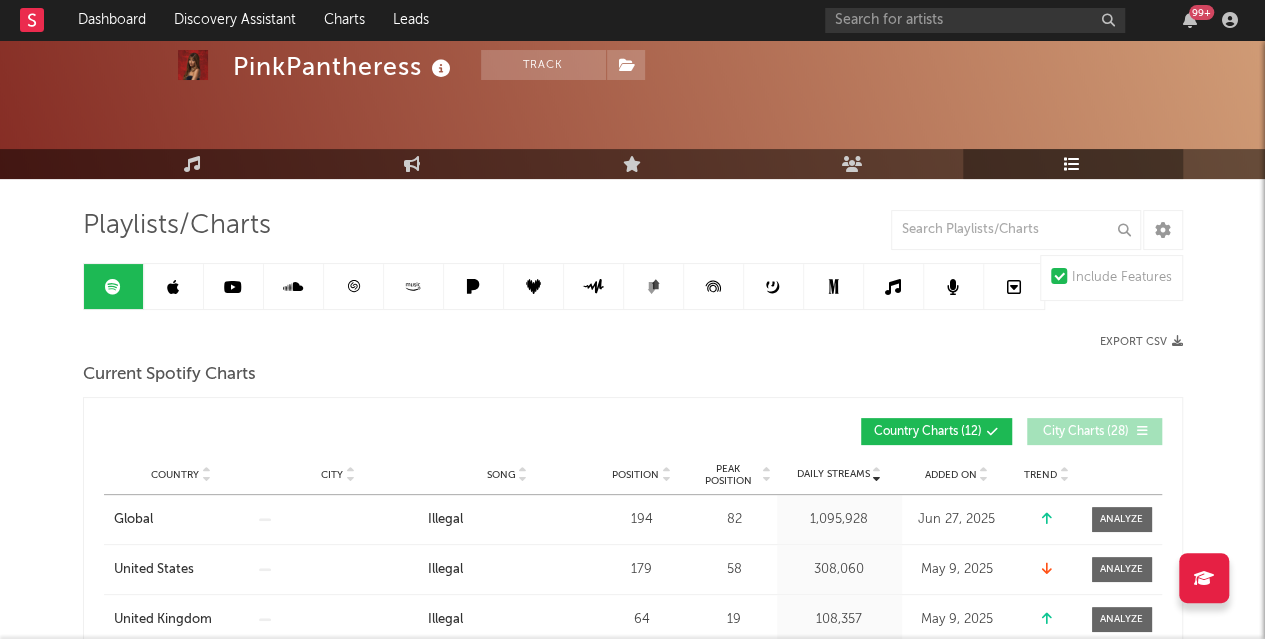 scroll, scrollTop: 60, scrollLeft: 0, axis: vertical 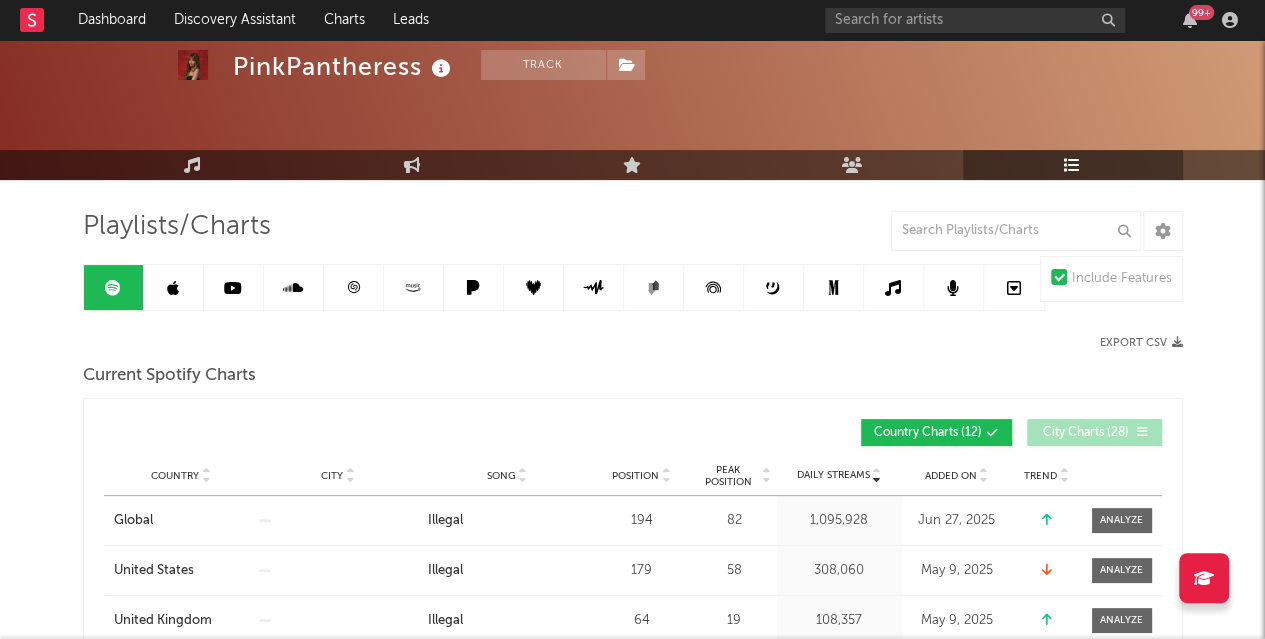 click on "Position" at bounding box center (635, 476) 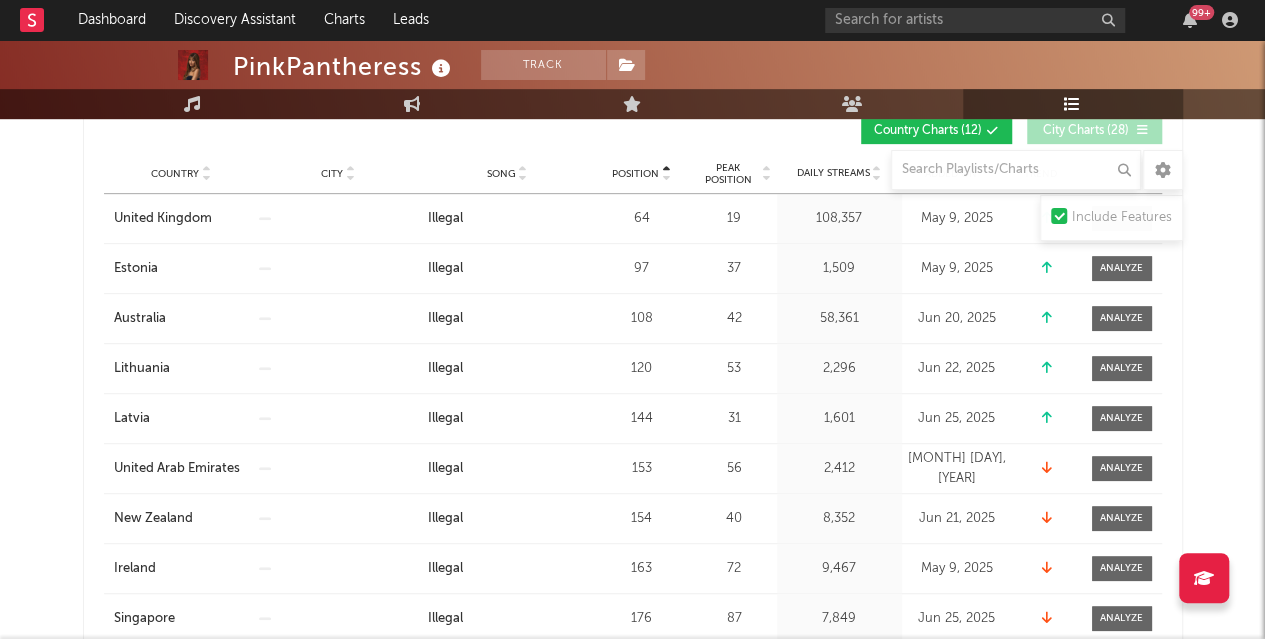 scroll, scrollTop: 305, scrollLeft: 0, axis: vertical 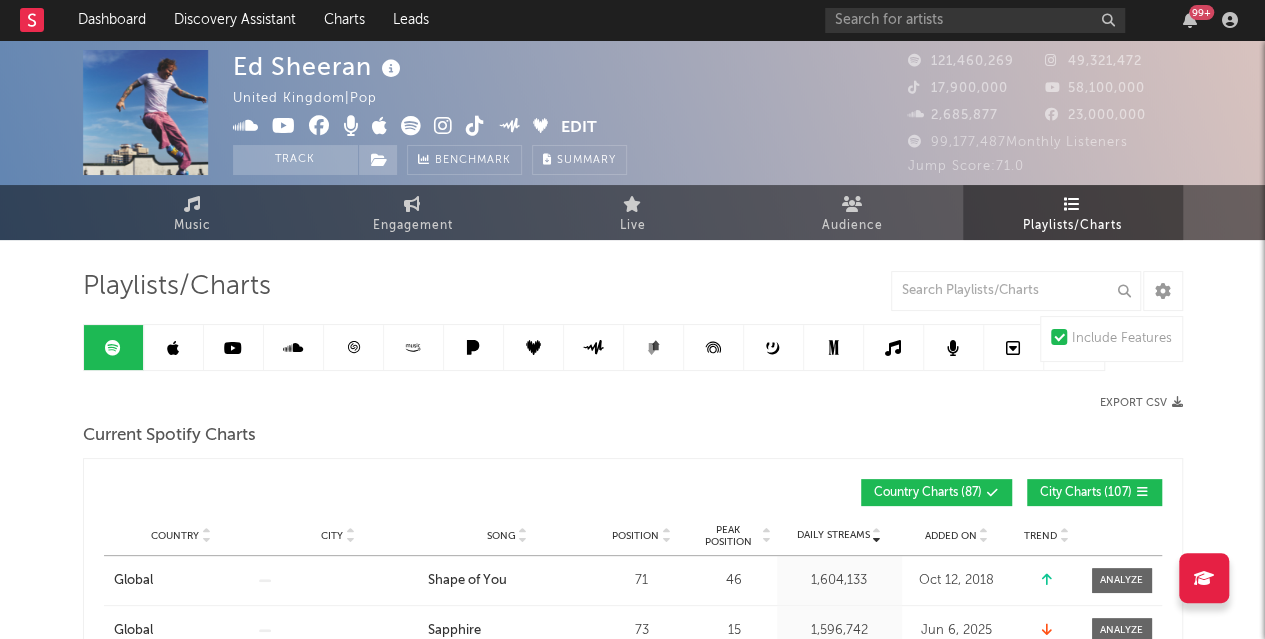 click on "City Charts   ( 107 )" at bounding box center [1086, 493] 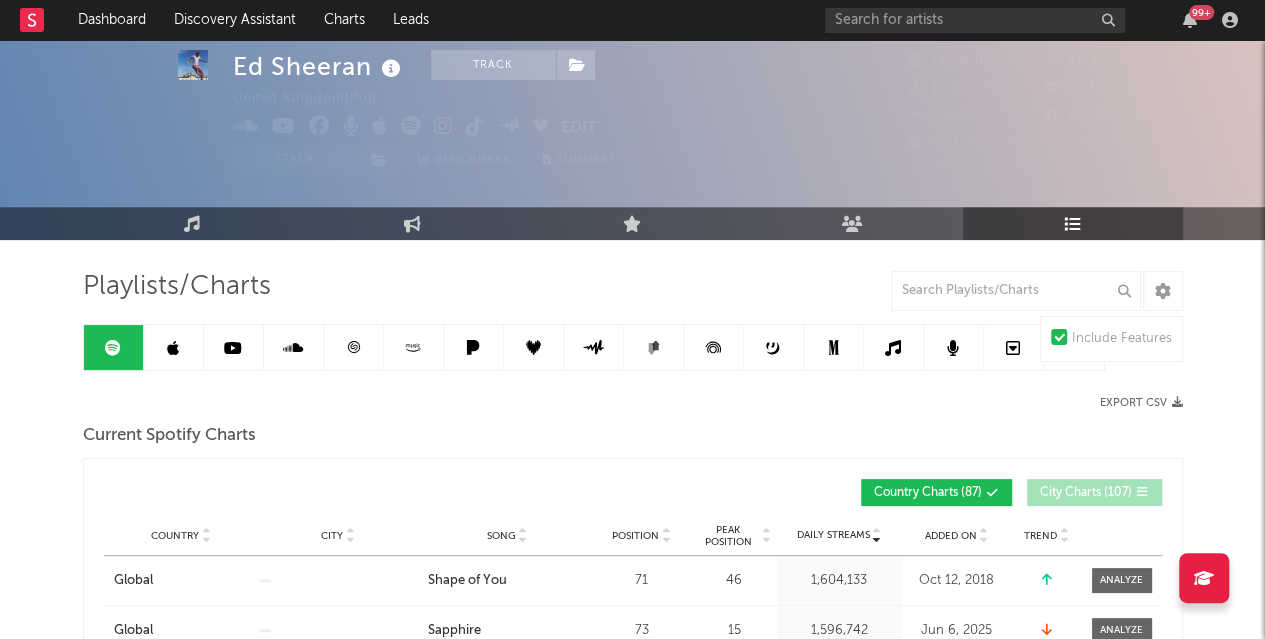 scroll, scrollTop: 54, scrollLeft: 0, axis: vertical 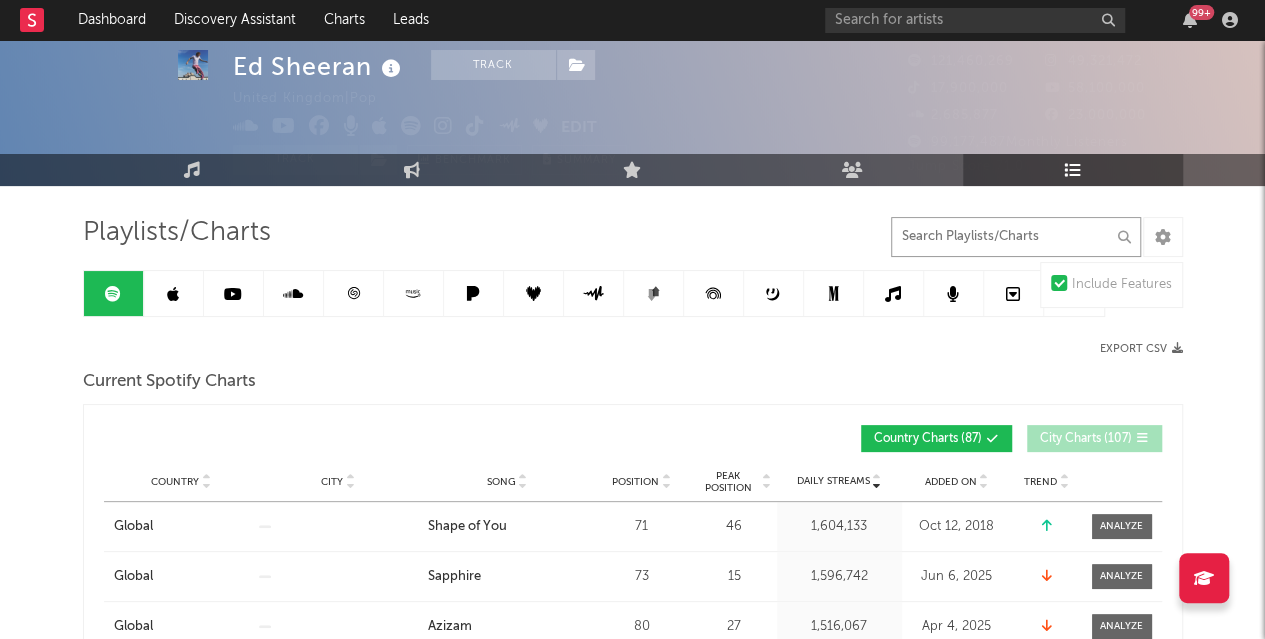 click at bounding box center (1016, 237) 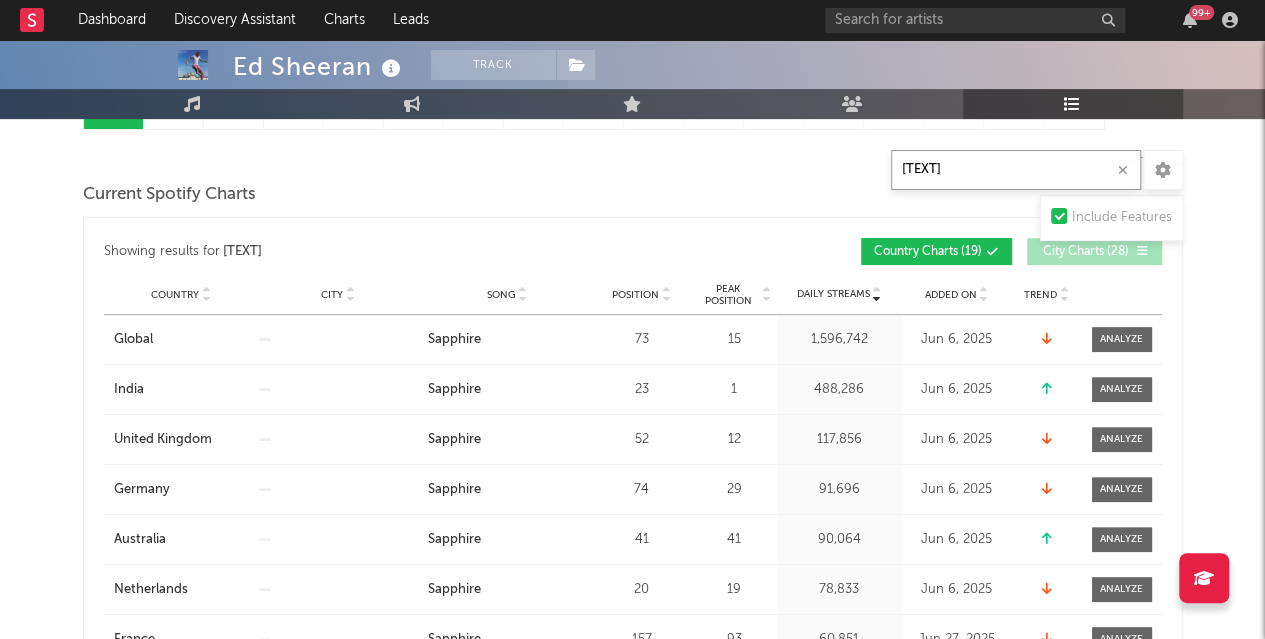 scroll, scrollTop: 242, scrollLeft: 0, axis: vertical 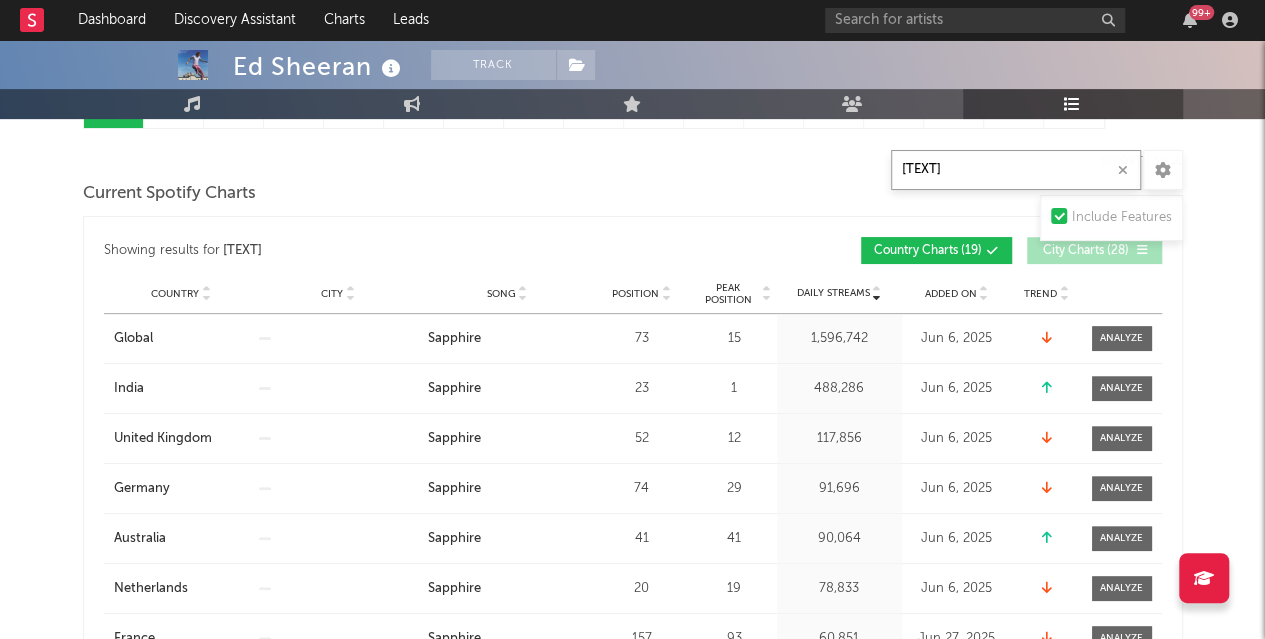 type on "sapphire" 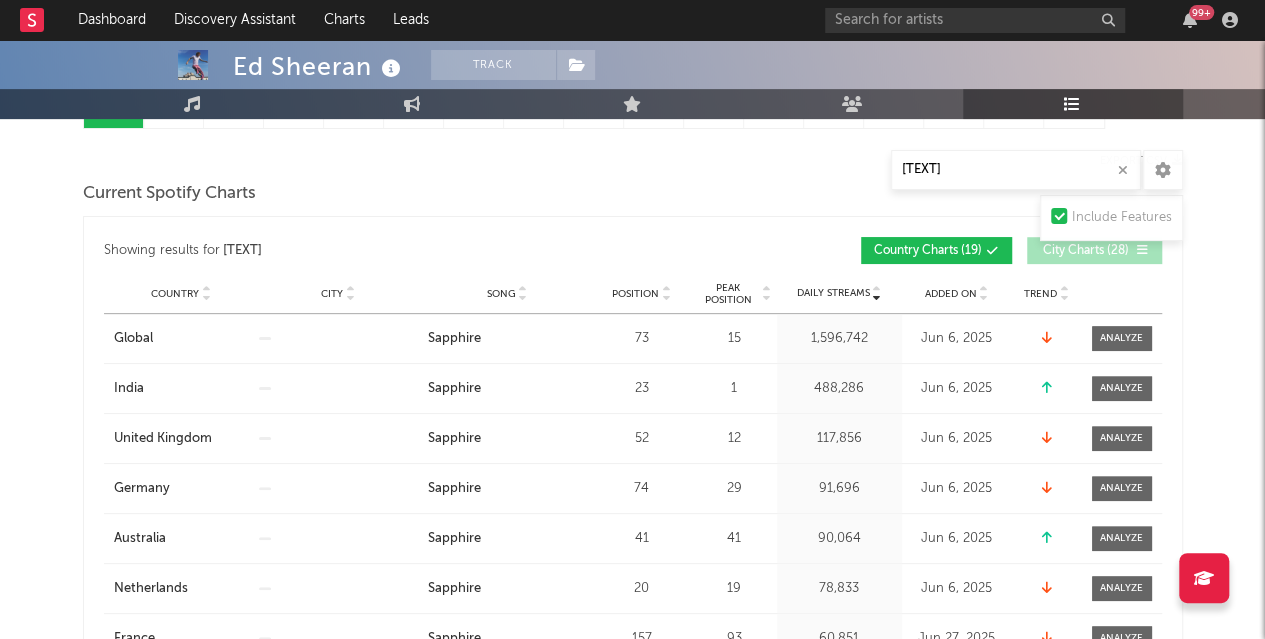 click on "Country City Song Position Peak Position Estimated Daily Streams Playlist Followers Daily Streams Added On Exited On Trend" at bounding box center (633, 294) 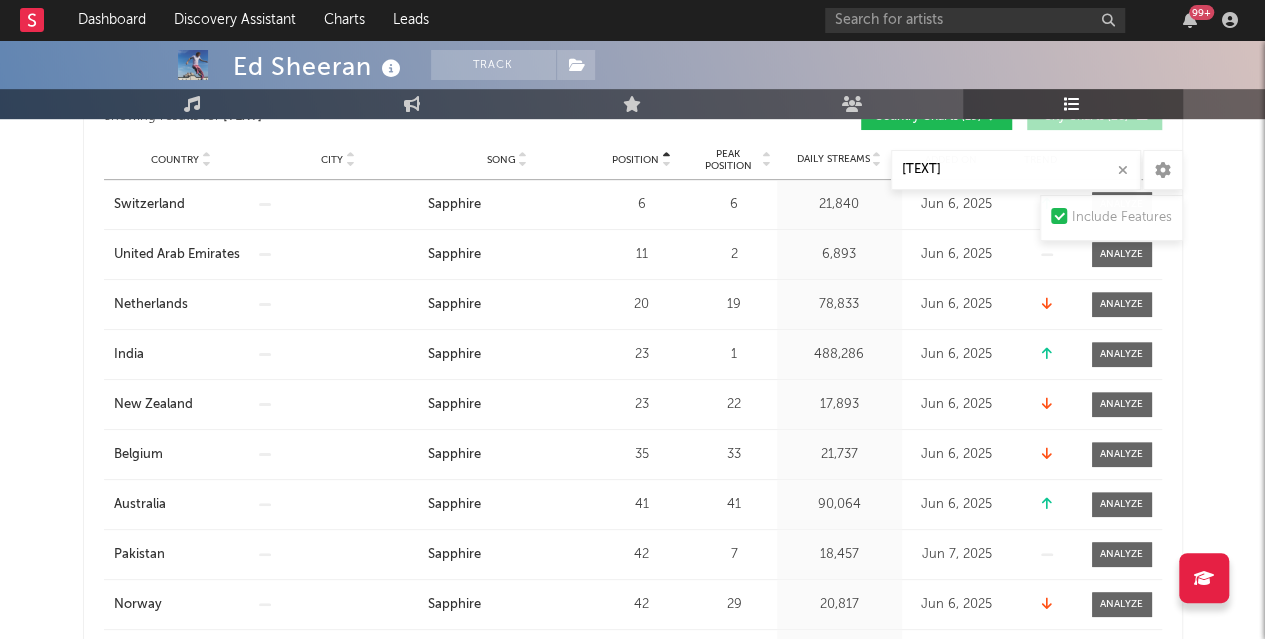 scroll, scrollTop: 368, scrollLeft: 0, axis: vertical 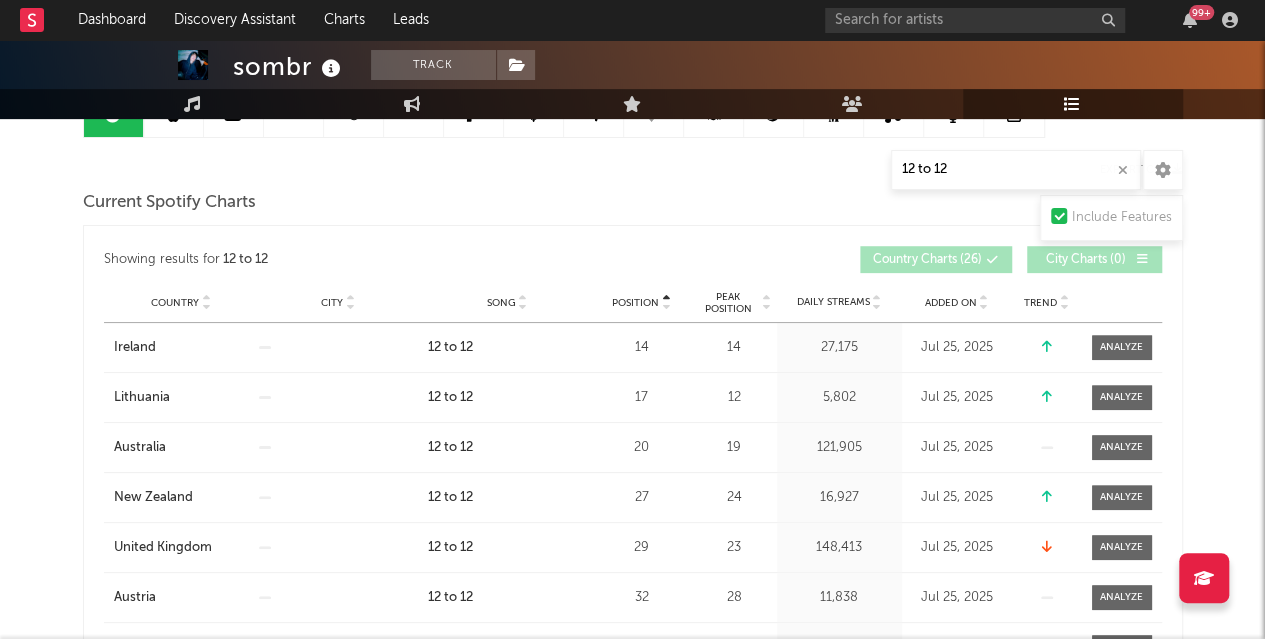 click on "Daily Streams 121,905" at bounding box center (839, 447) 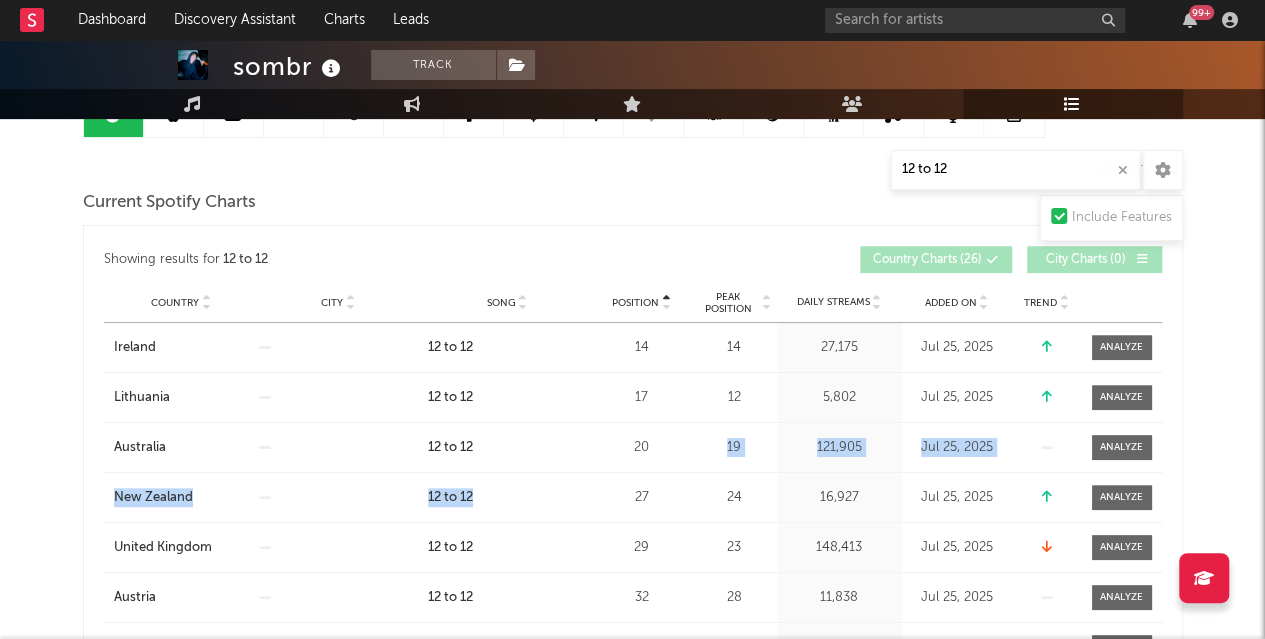 click on "Country Ireland City Song 12 to 12 Position 14 Peak Position 14 Estimated Daily Streams Playlist Followers 0 Daily Streams 27,175 Added On Jul 25, 2025 Exited On Aug 3, 2025 Trend Country Lithuania City Song 12 to 12 Position 17 Peak Position 12 Estimated Daily Streams Playlist Followers 0 Daily Streams 5,802 Added On Jul 25, 2025 Exited On Aug 3, 2025 Trend Country Australia City Song 12 to 12 Position 20 Peak Position 19 Estimated Daily Streams Playlist Followers 0 Daily Streams 121,905 Added On Jul 25, 2025 Exited On Aug 3, 2025 Trend Country New Zealand City Song 12 to 12 Position 27 Peak Position 24 Estimated Daily Streams Playlist Followers 0 Daily Streams 16,927 Added On Jul 25, 2025 Exited On Aug 3, 2025 Trend Country United Kingdom City Song 12 to 12 Position 29 Peak Position 23 Estimated Daily Streams Playlist Followers 0 Daily Streams 148,413 Added On Jul 25, 2025 Exited On Aug 3, 2025 Trend Country Austria City Song 12 to 12 Position 32 Peak Position 28 Estimated Daily Streams Playlist Followers 0" at bounding box center (633, 573) 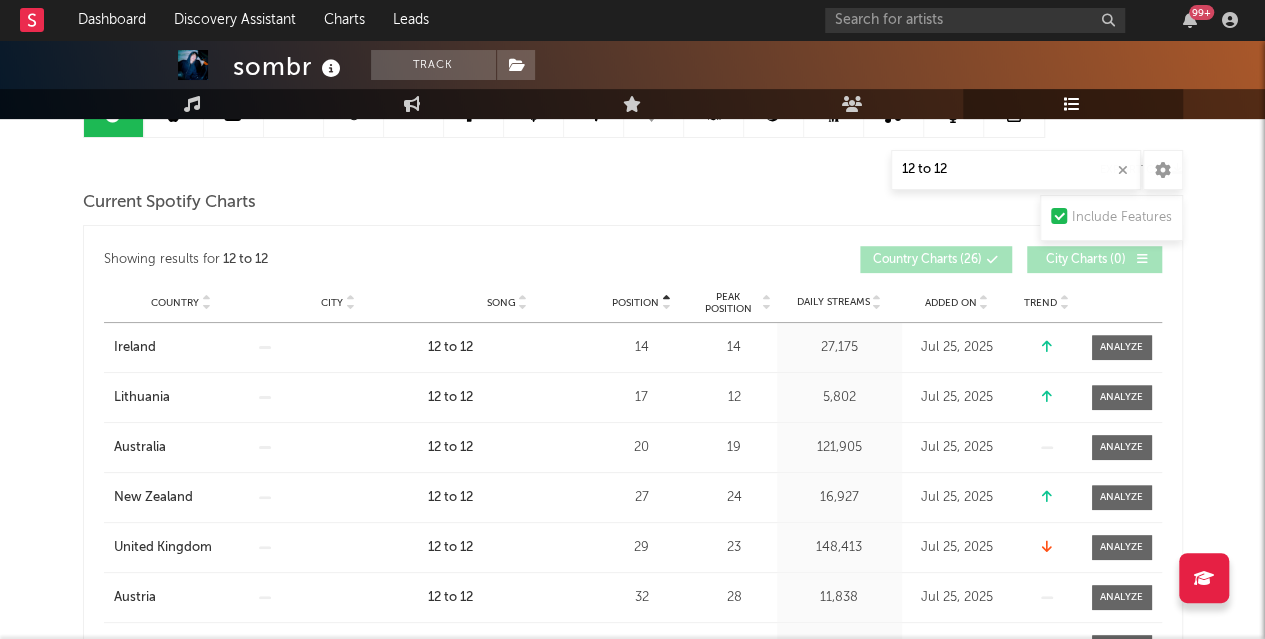 click on "16,927" at bounding box center [839, 498] 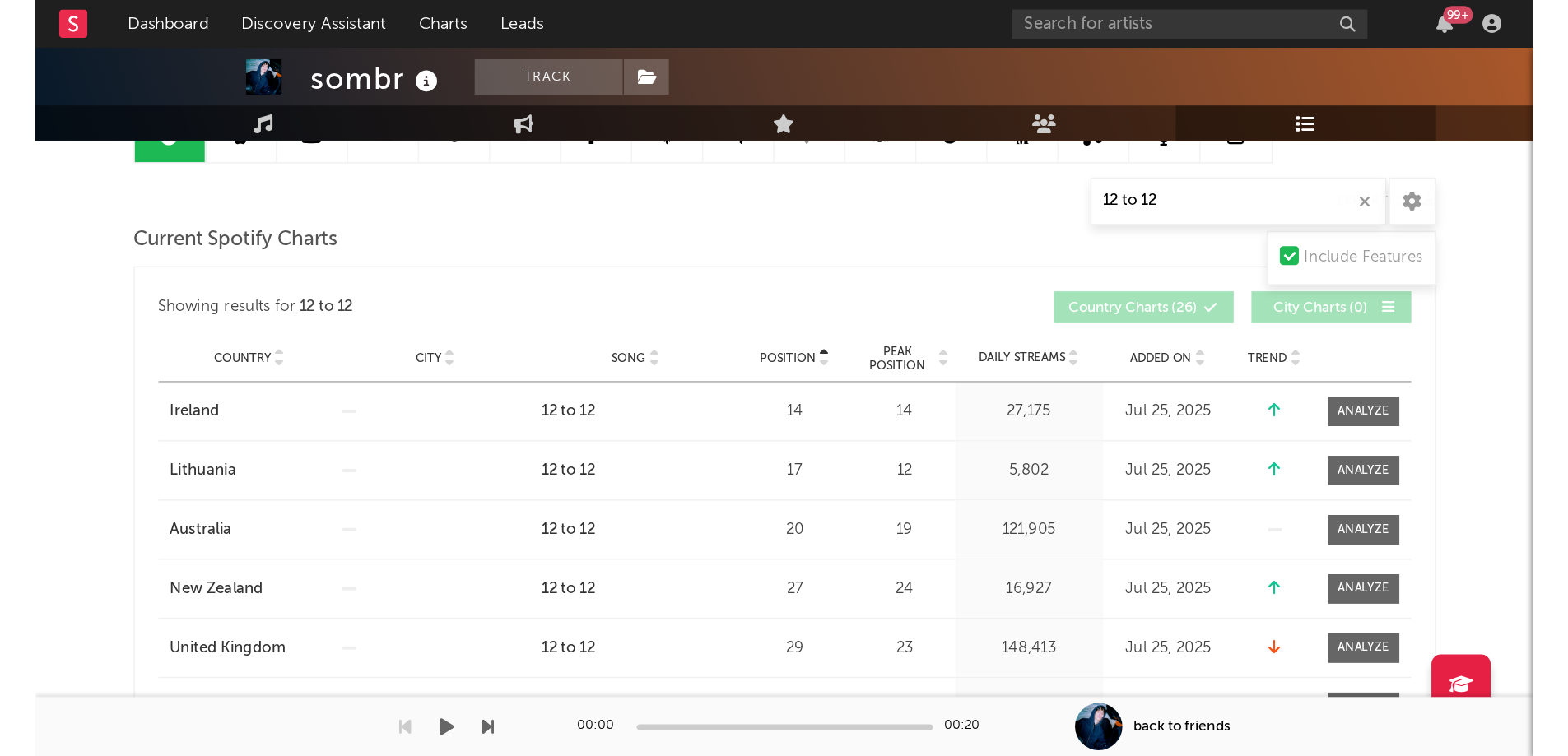 scroll, scrollTop: 192, scrollLeft: 0, axis: vertical 